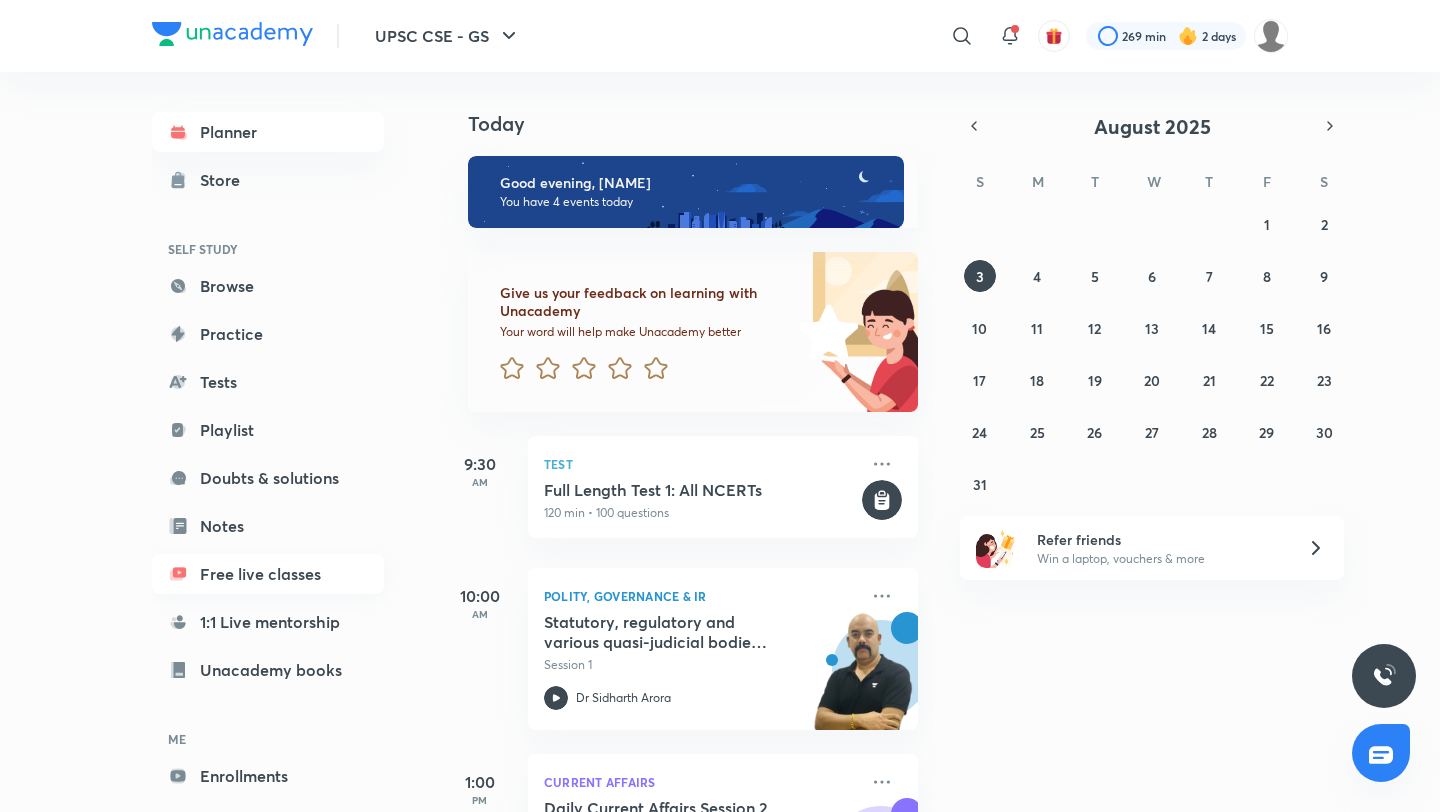 scroll, scrollTop: 0, scrollLeft: 0, axis: both 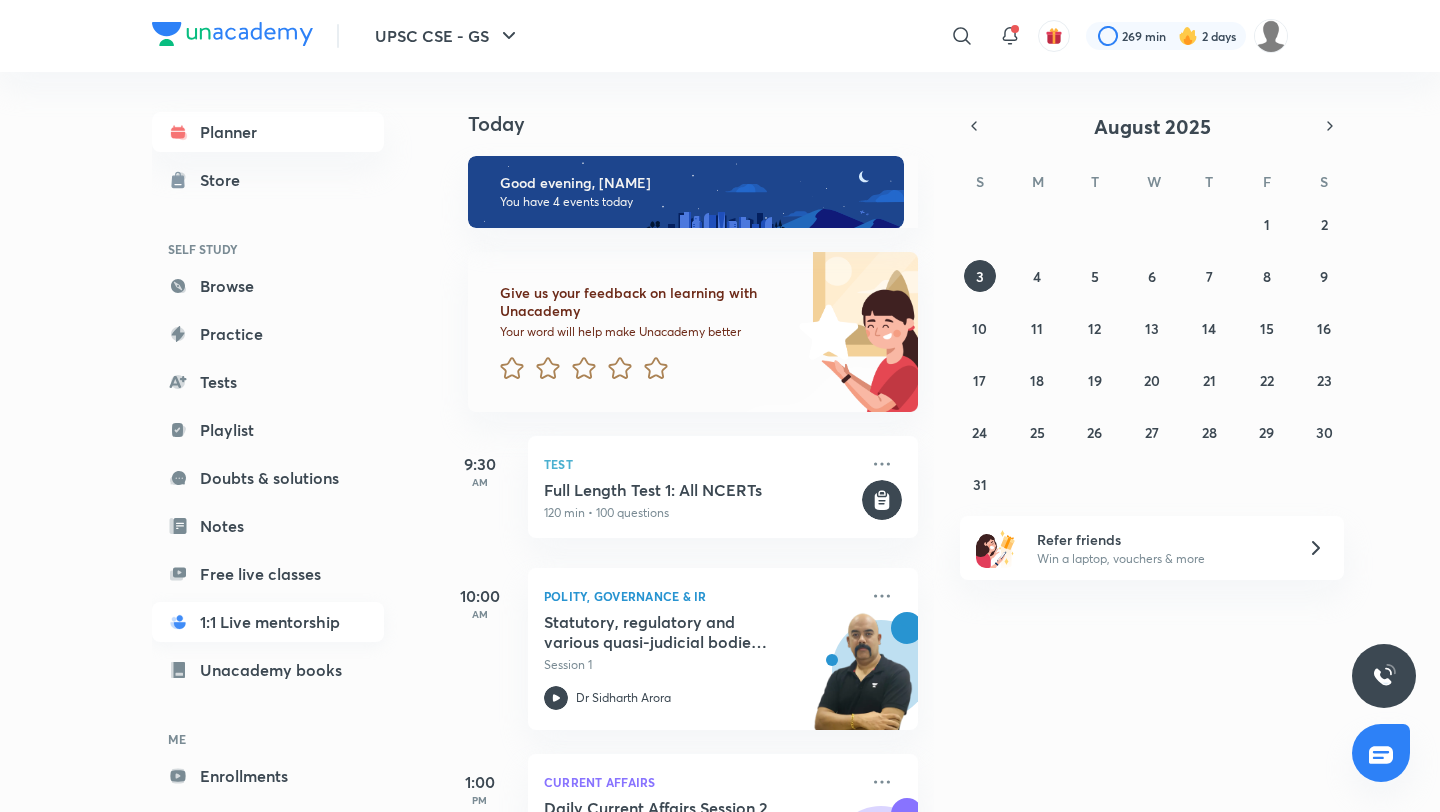 click on "1:1 Live mentorship" at bounding box center (268, 622) 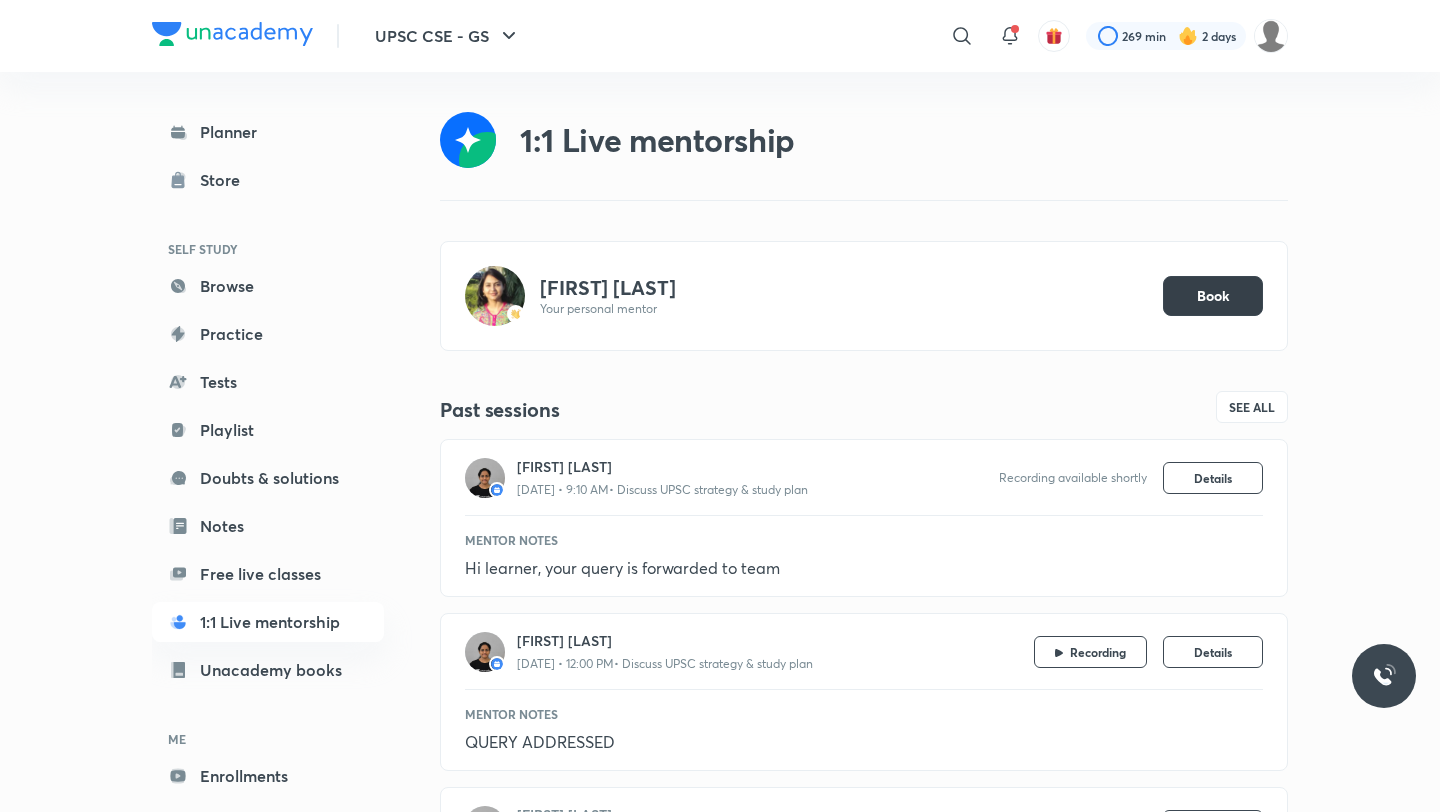 click on "Book" at bounding box center (1213, 296) 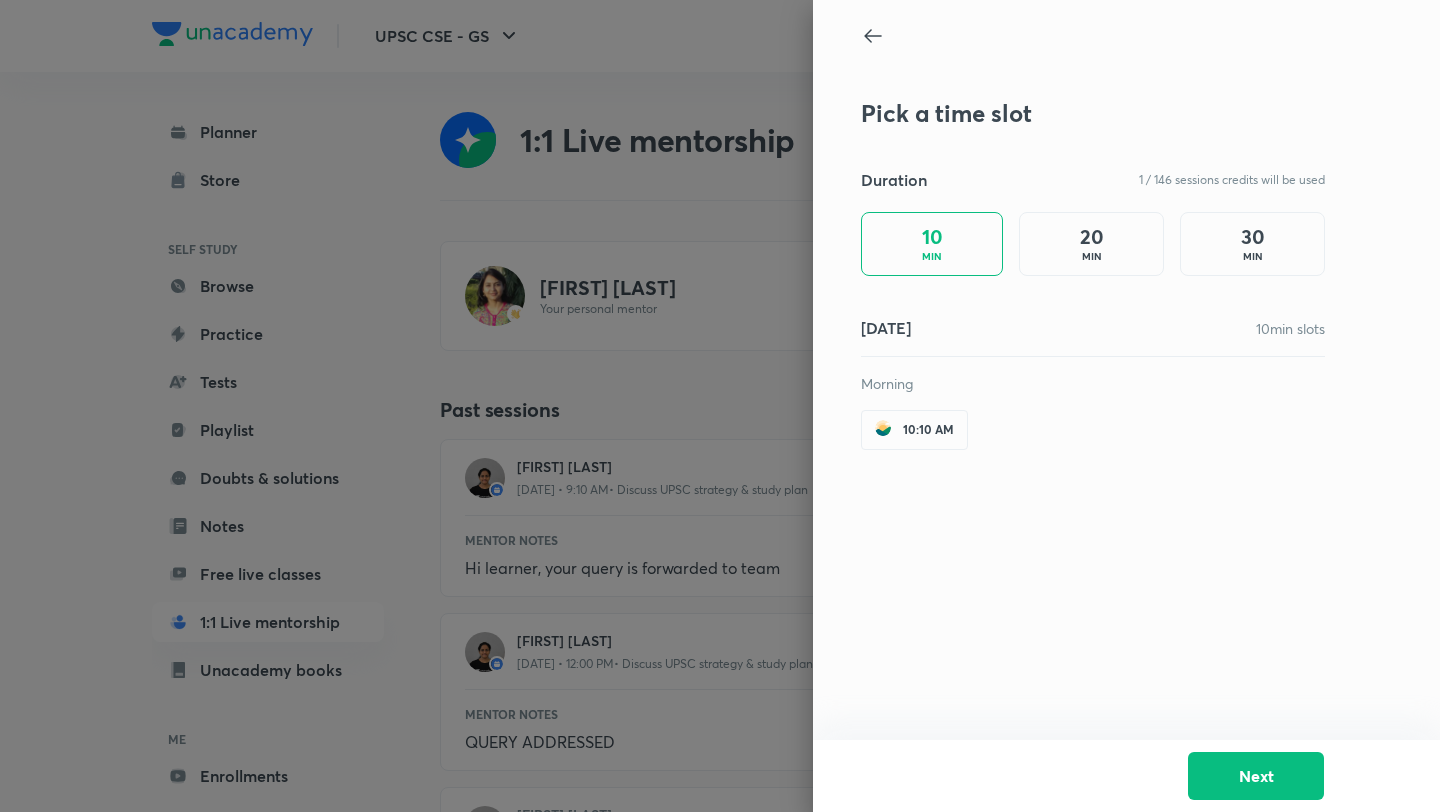 click on "20 MIN" at bounding box center [1091, 244] 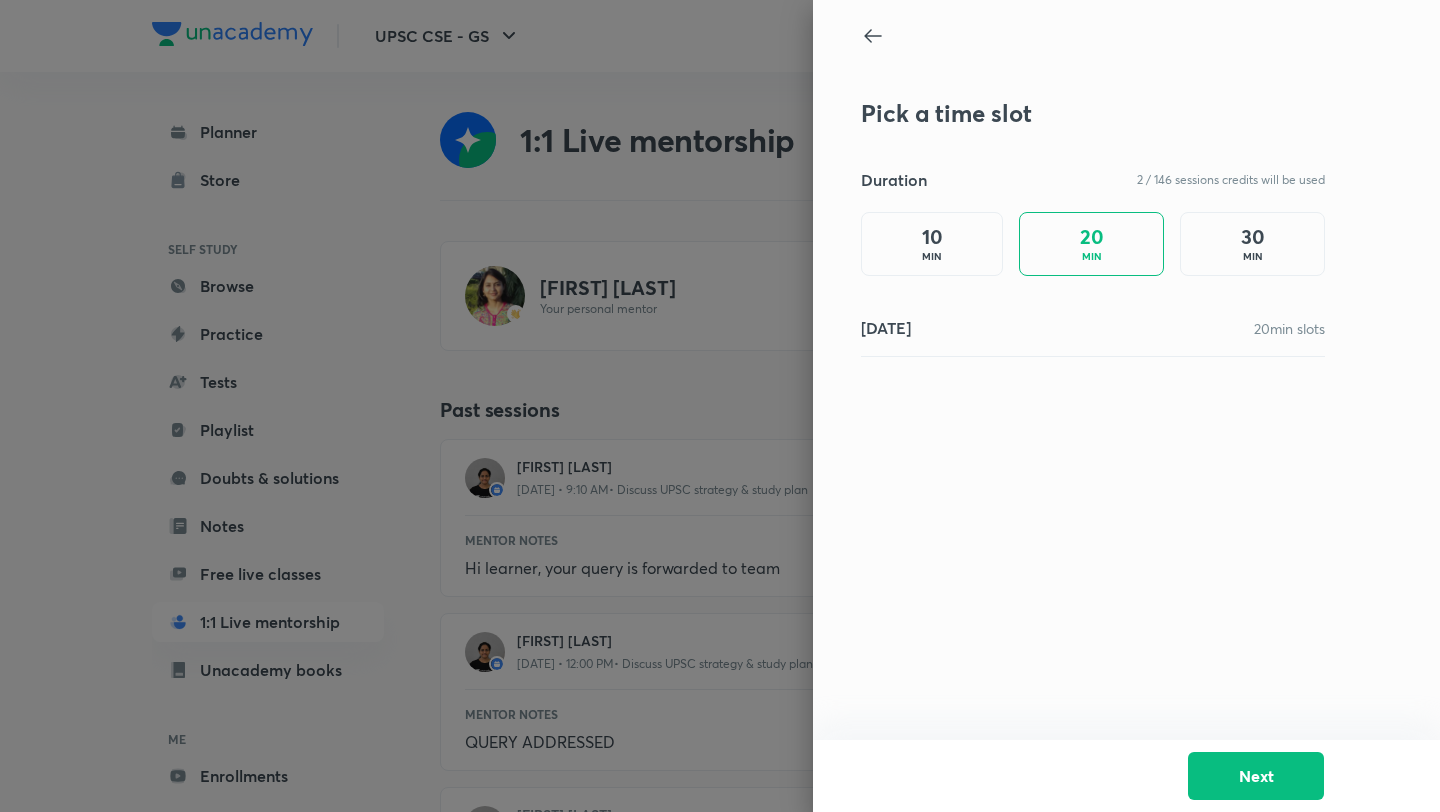 click on "30" at bounding box center (1253, 237) 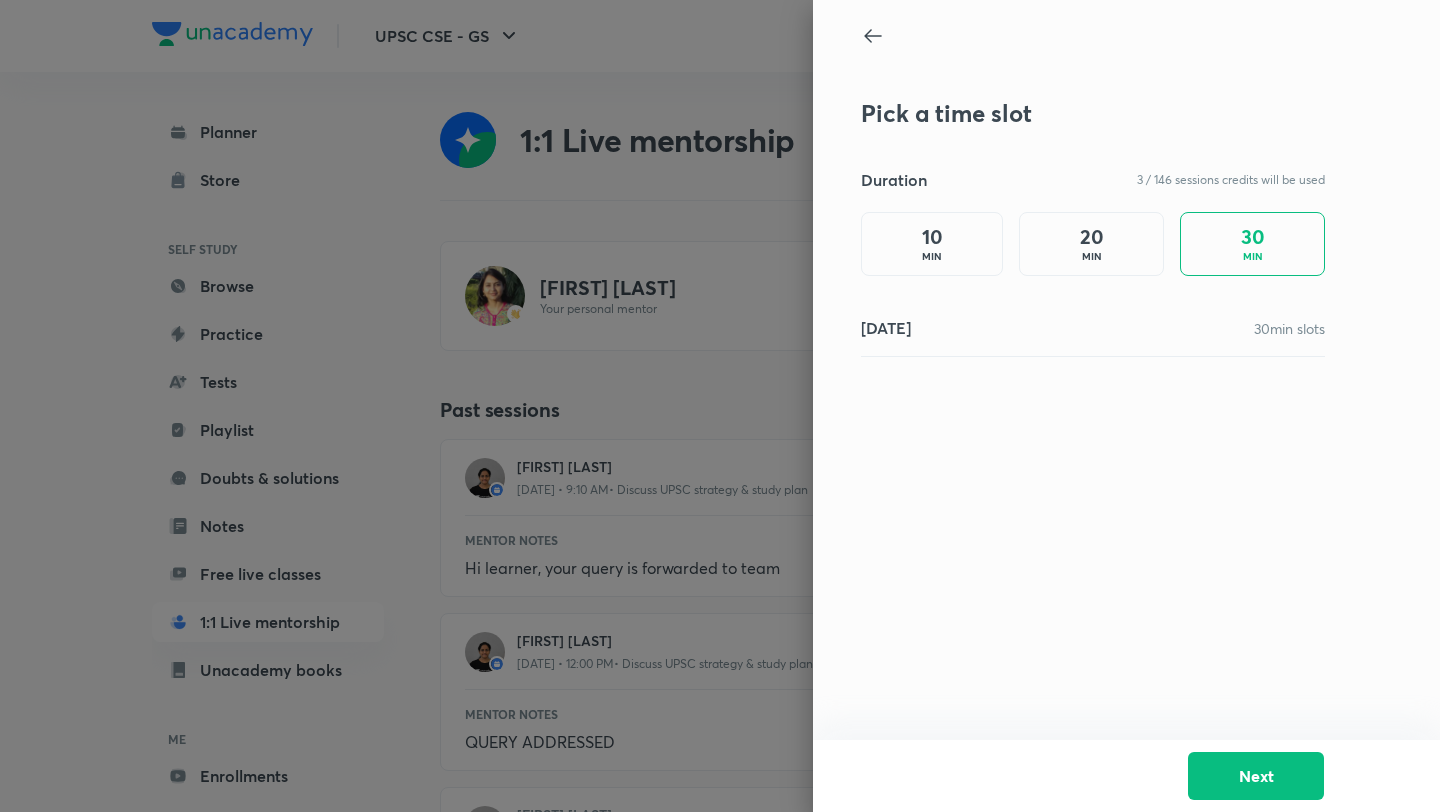 click on "10 MIN" at bounding box center [932, 244] 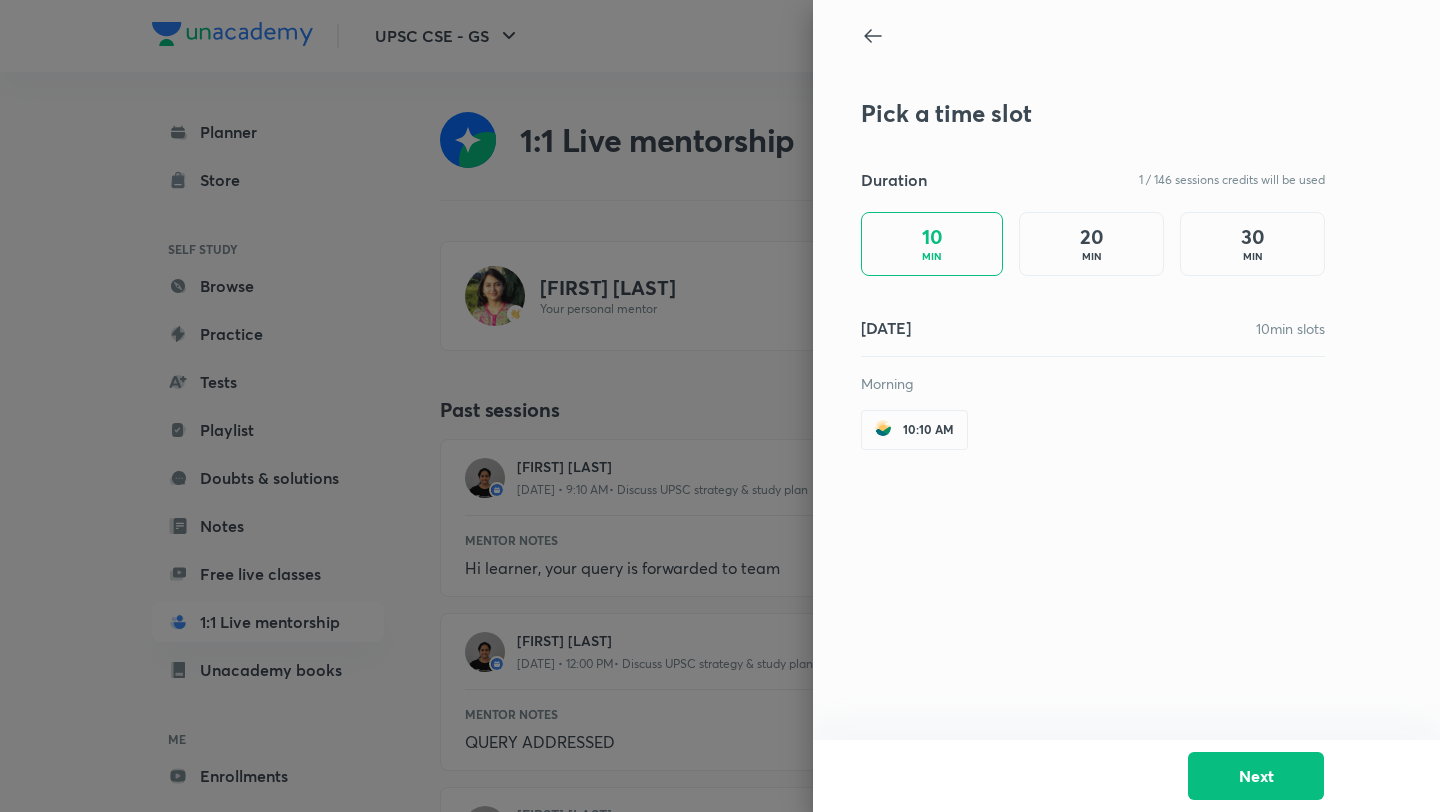 click on "10:10 AM" at bounding box center (928, 430) 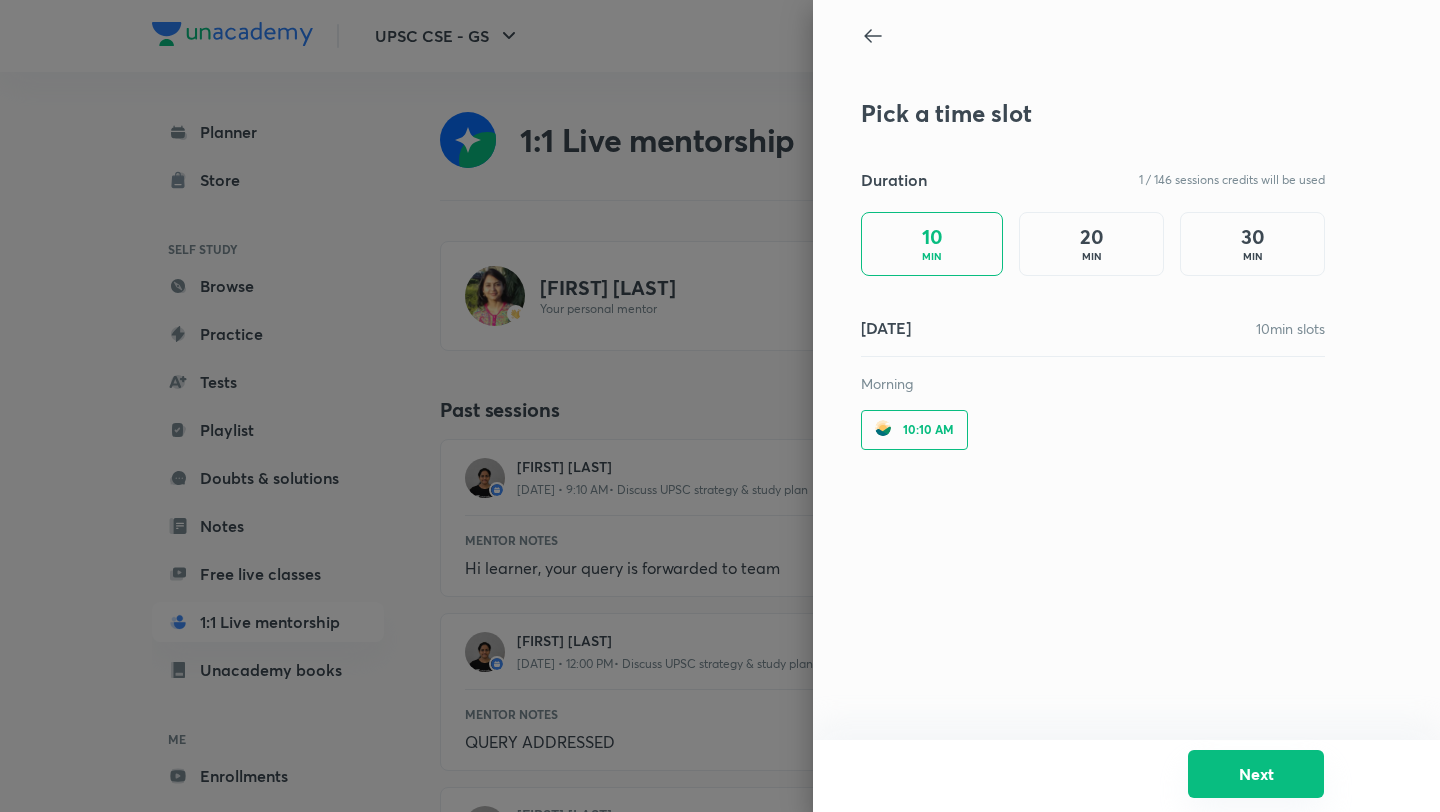 click on "Next" at bounding box center (1256, 774) 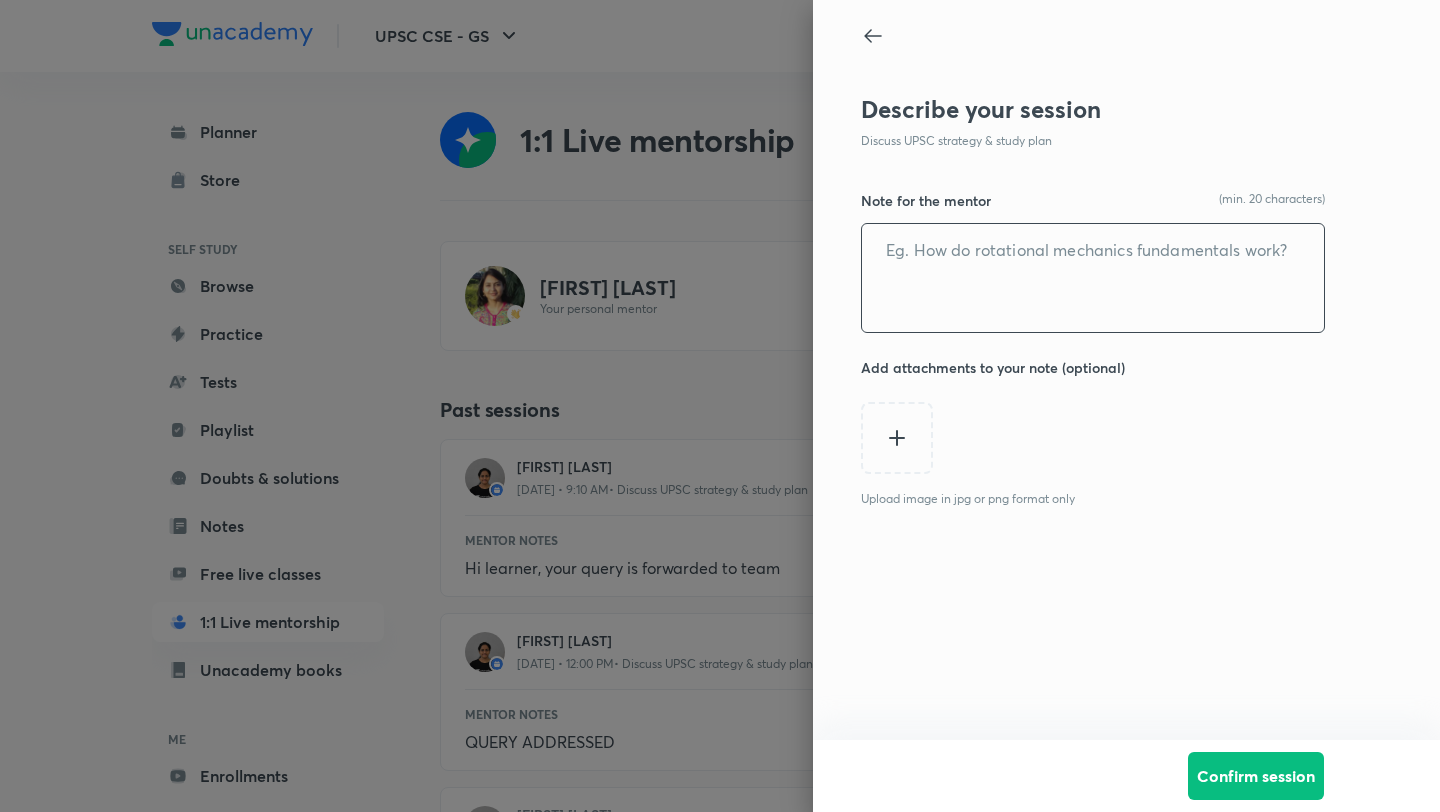 click at bounding box center [1093, 278] 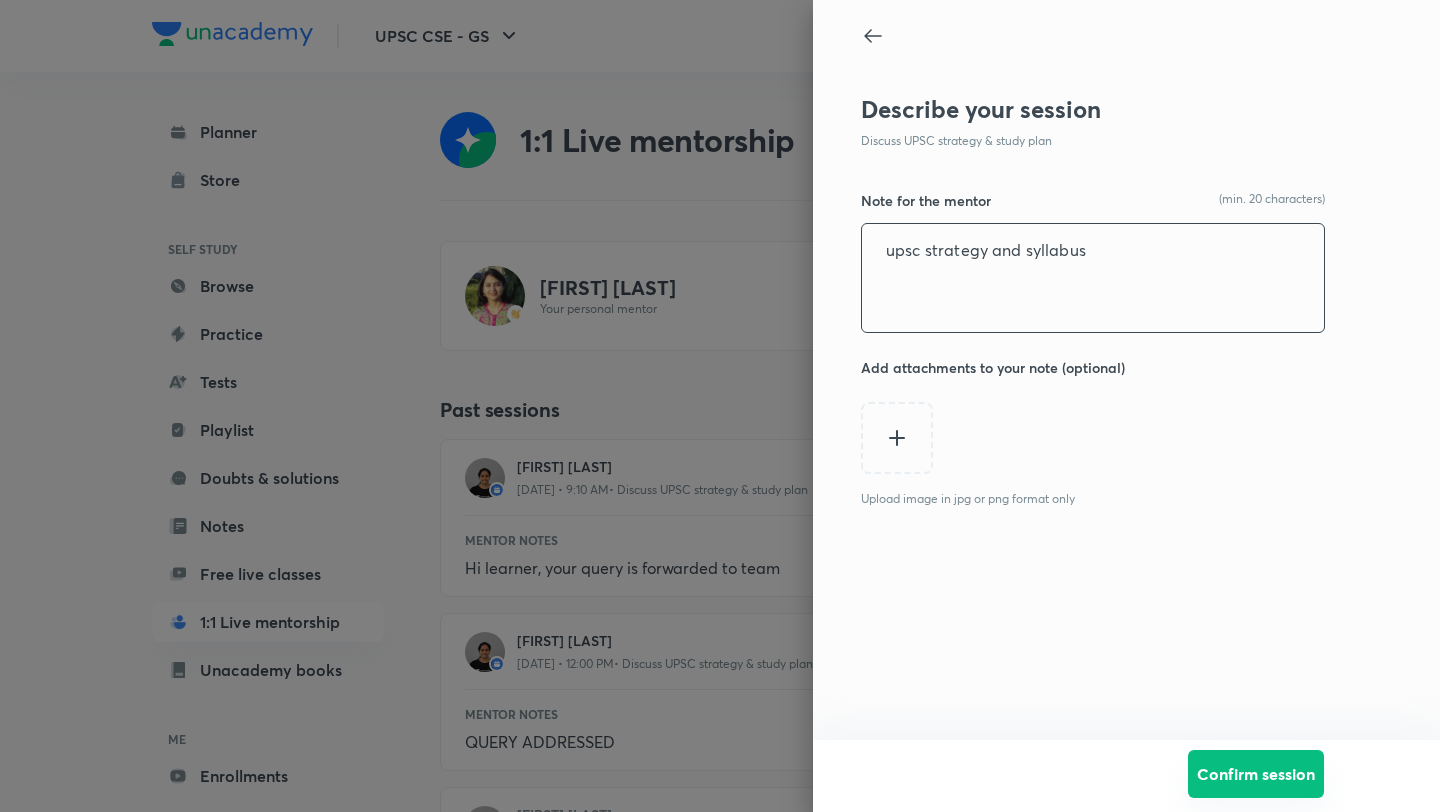 type on "upsc strategy and syllabus" 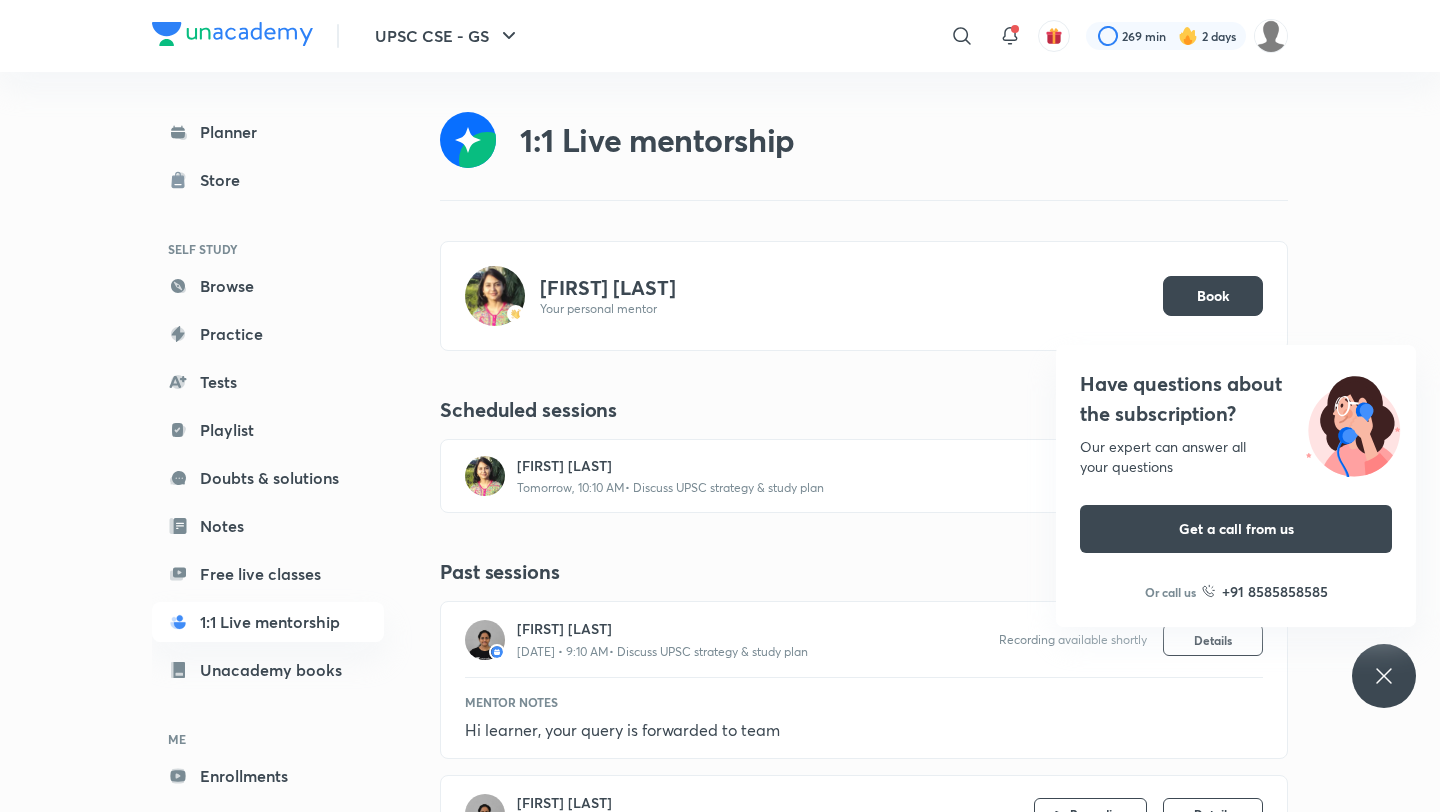 click 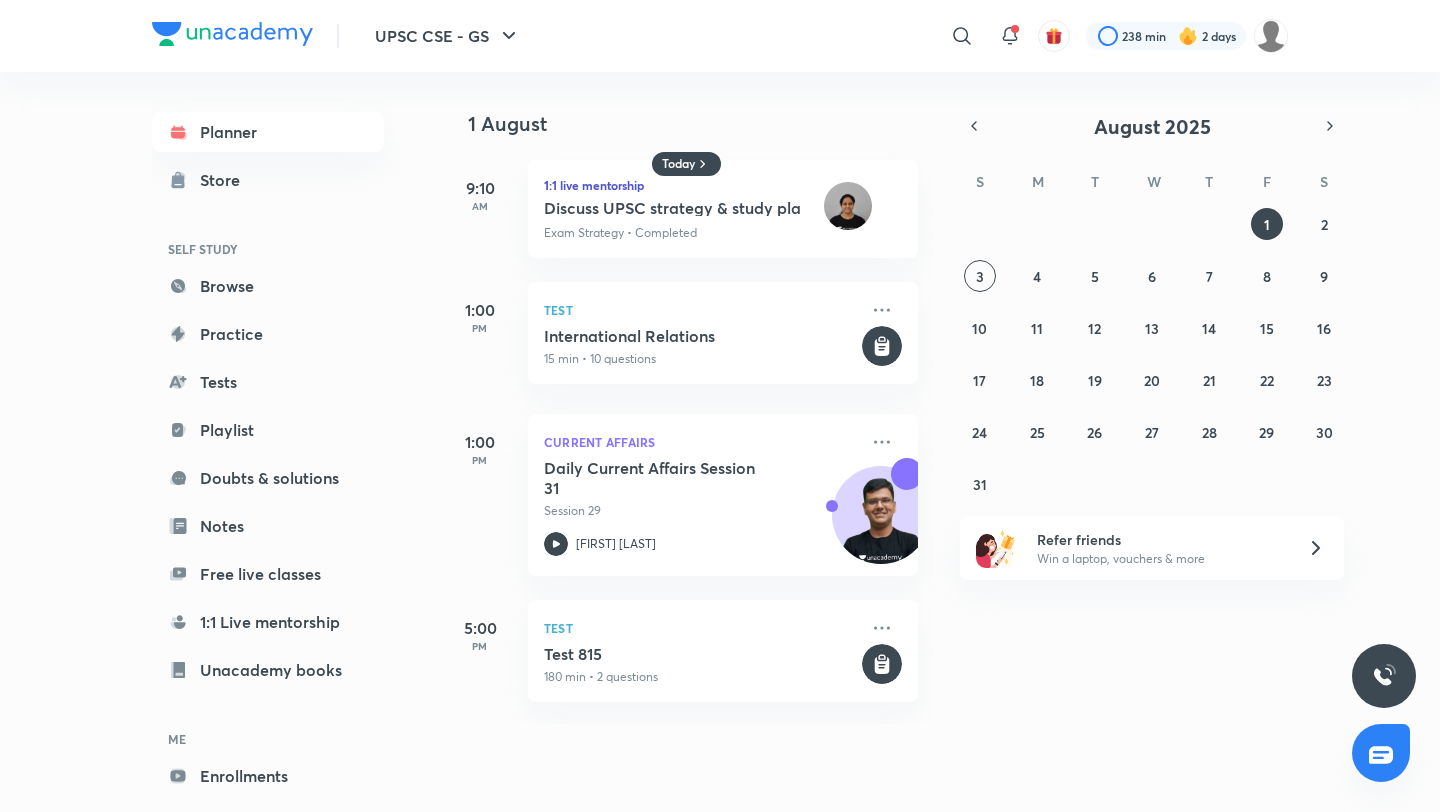 scroll, scrollTop: 0, scrollLeft: 0, axis: both 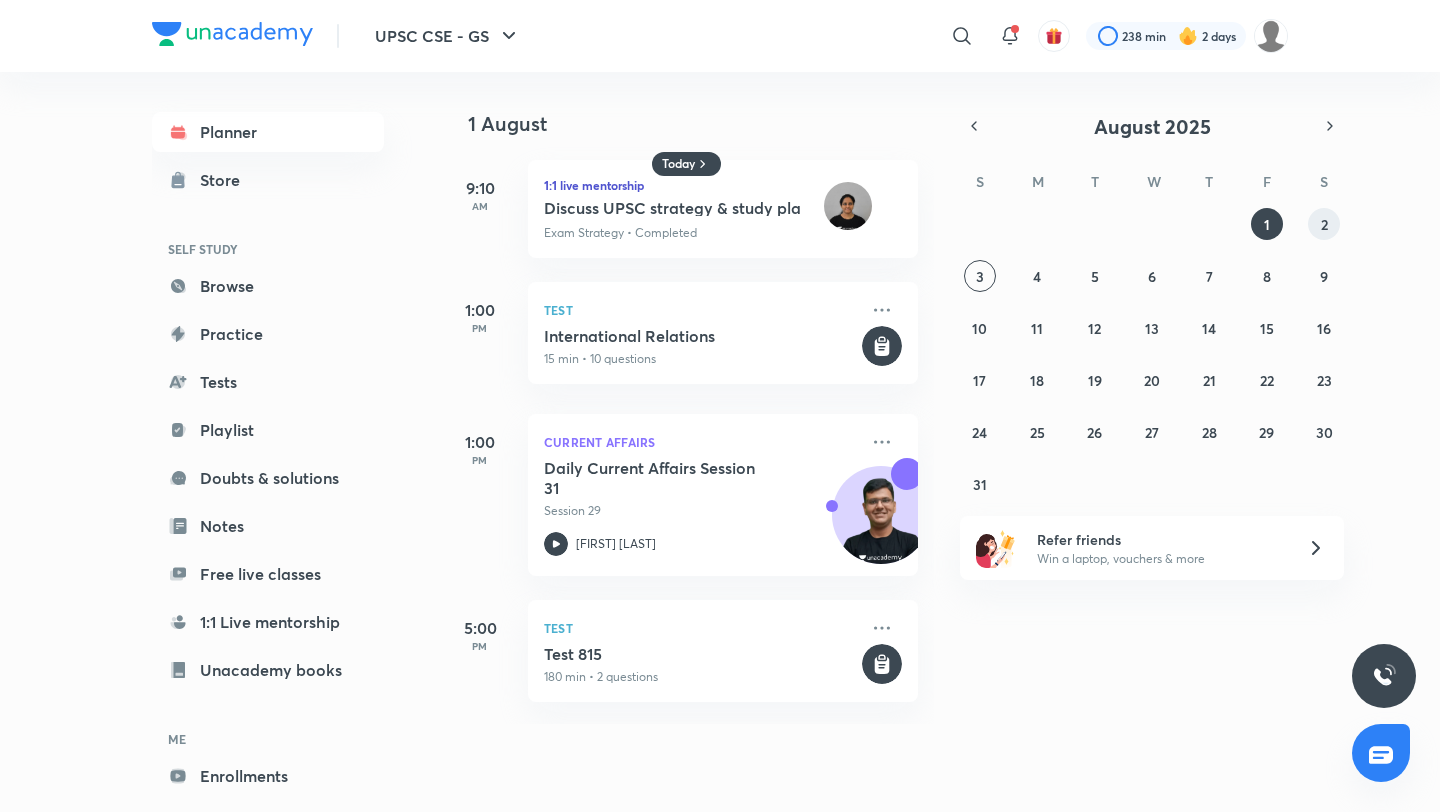 click on "2" at bounding box center (1324, 224) 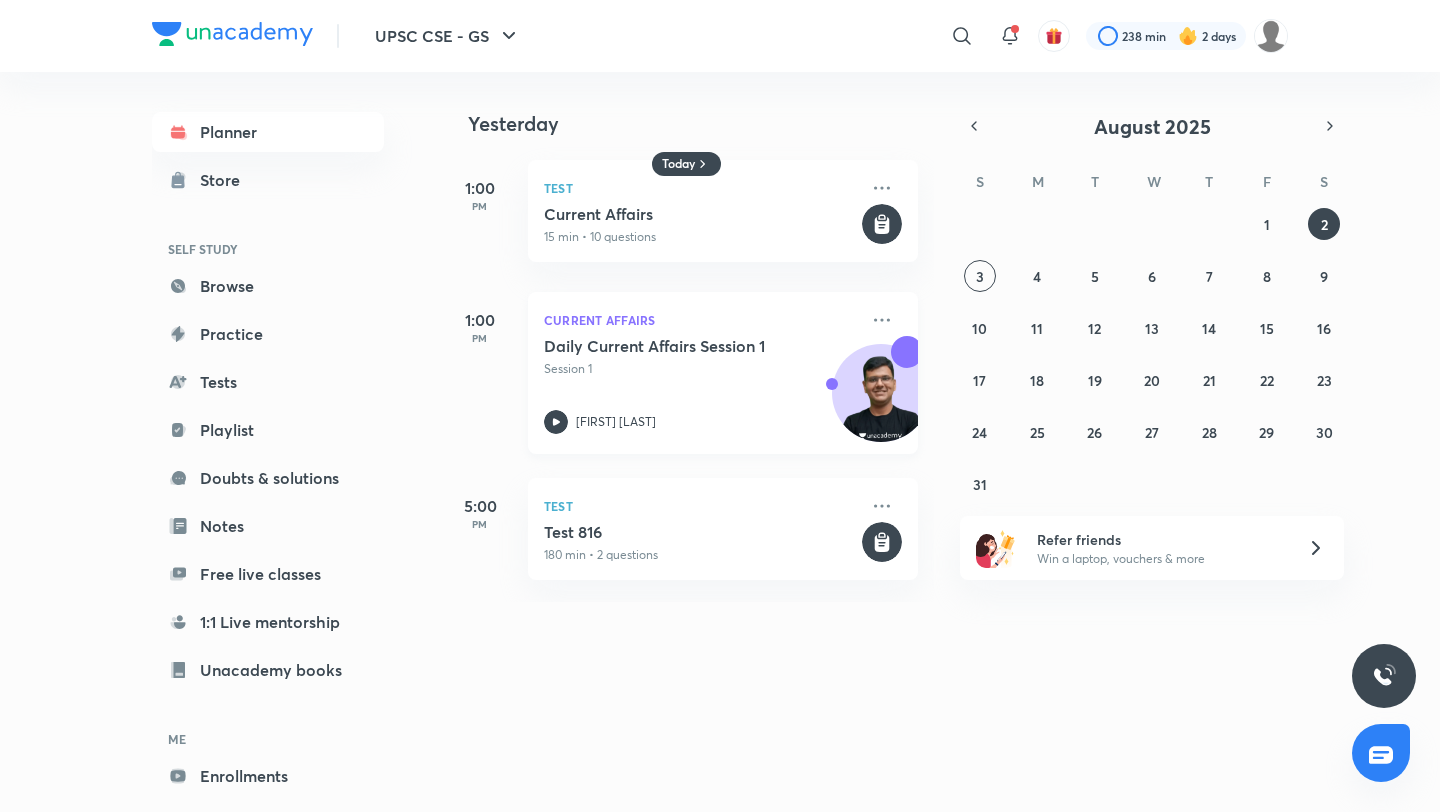 click on "Daily Current Affairs Session 1" at bounding box center [668, 346] 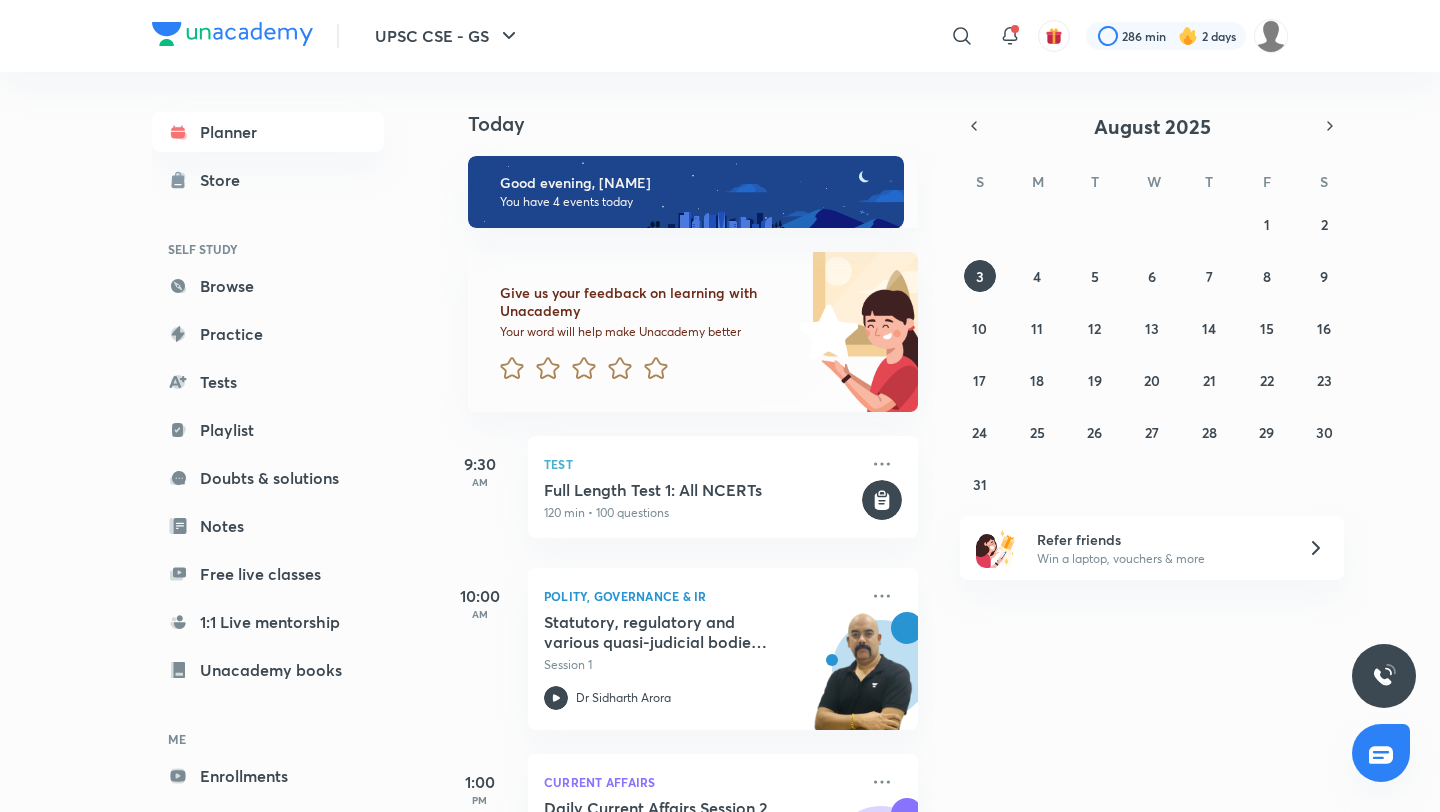 scroll, scrollTop: 0, scrollLeft: 0, axis: both 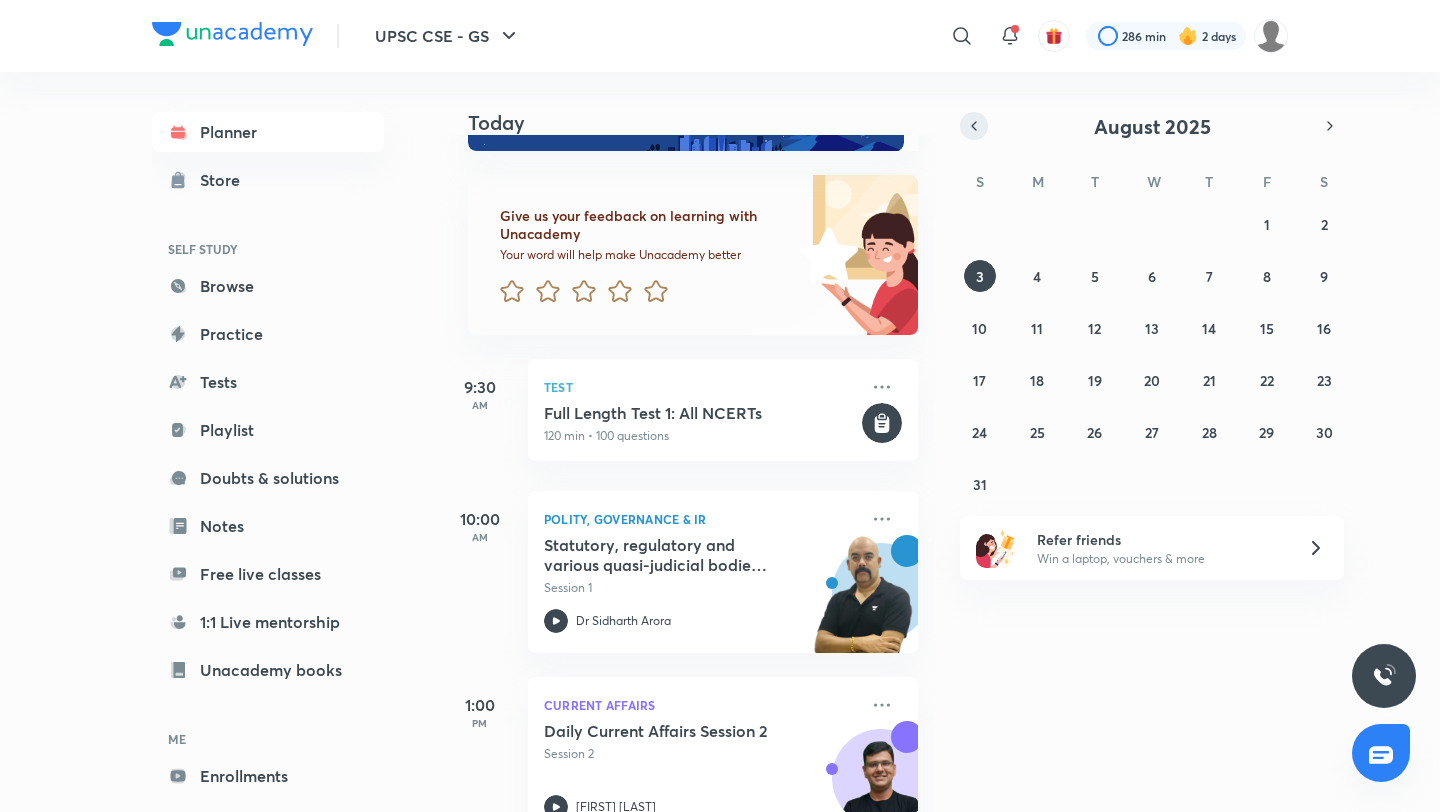 click 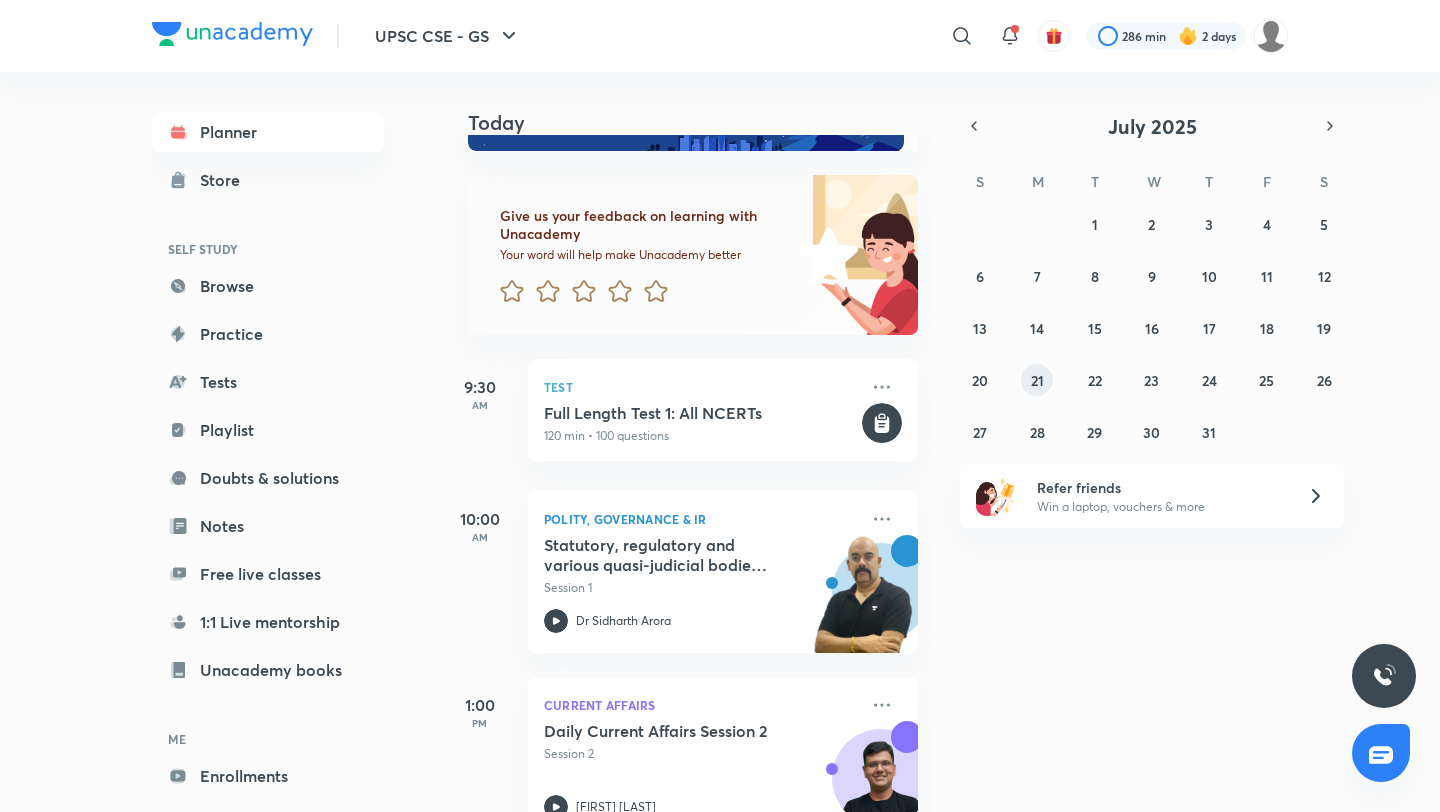 click on "21" at bounding box center [1037, 380] 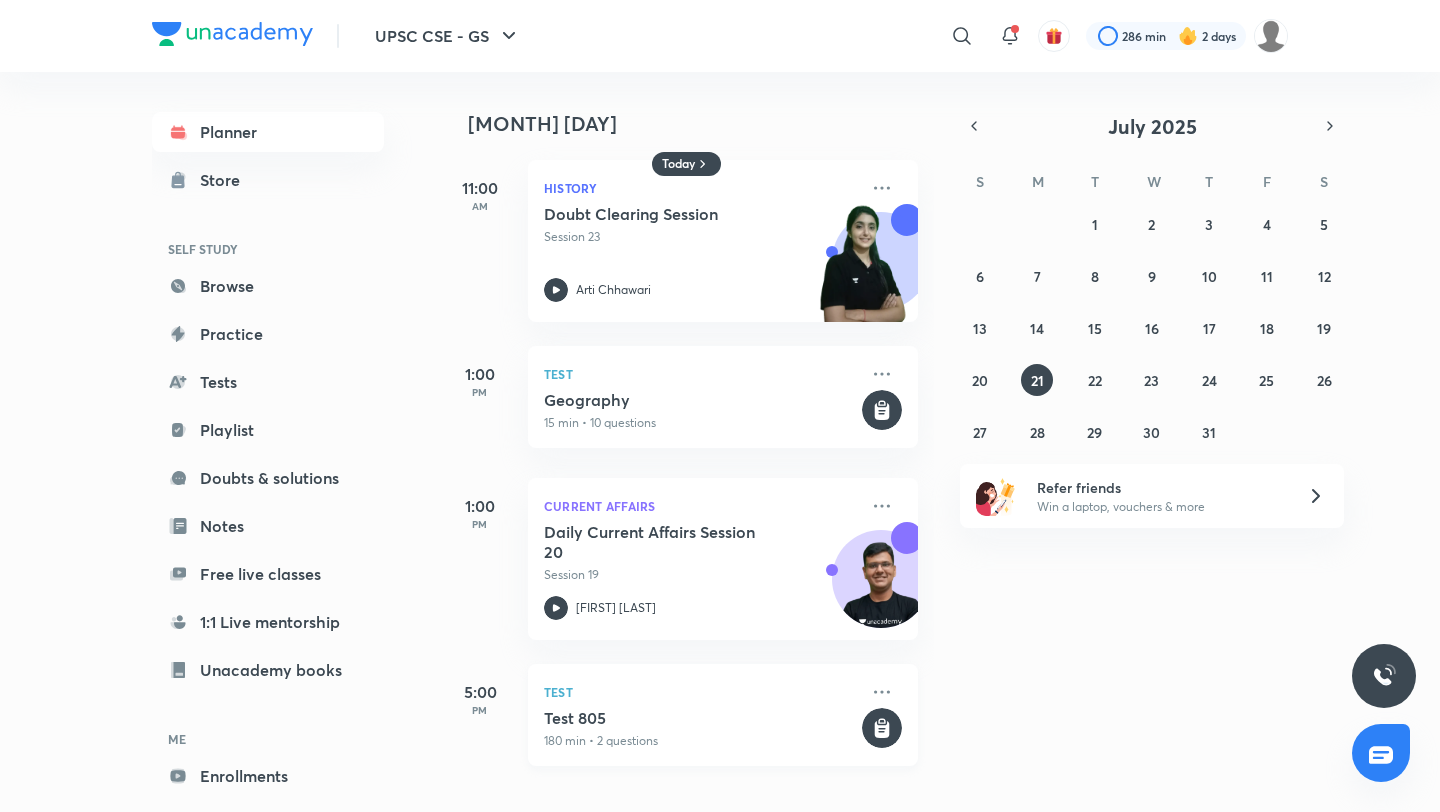 click on "Test 805" at bounding box center [701, 718] 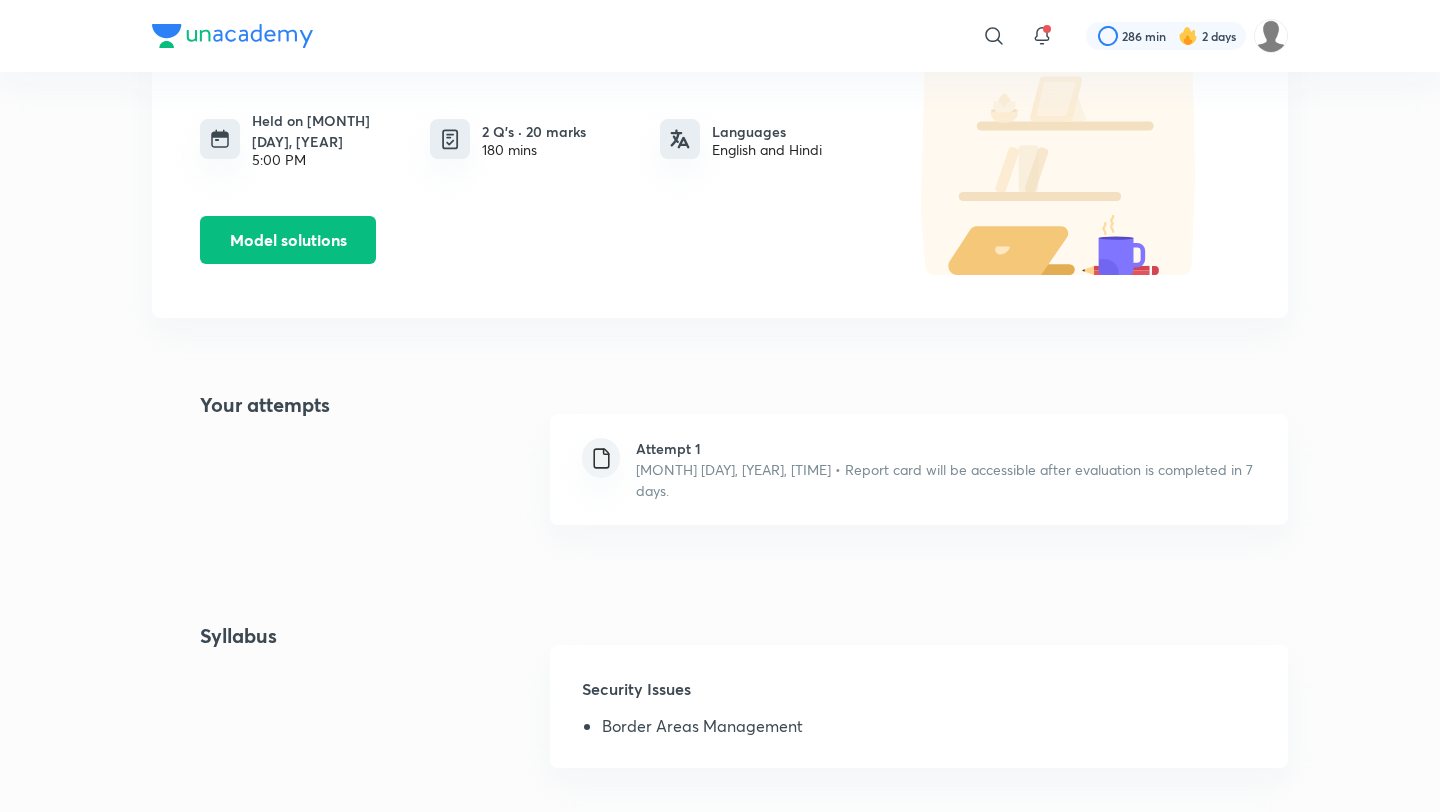 scroll, scrollTop: 327, scrollLeft: 0, axis: vertical 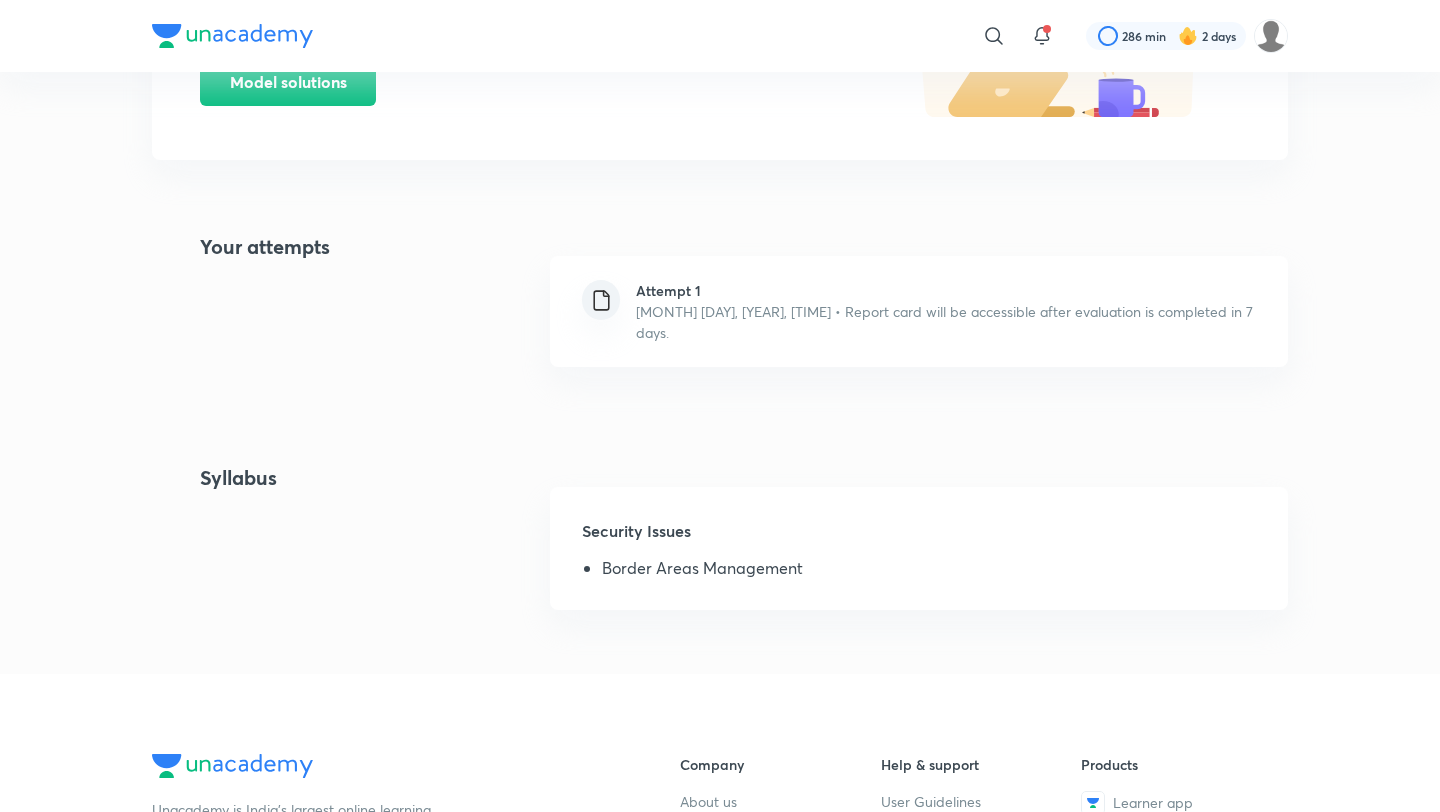 click on "[MONTH] [DAY], [YEAR], [TIME] • Report card will be accessible after evaluation is completed in 7 days." at bounding box center [954, 322] 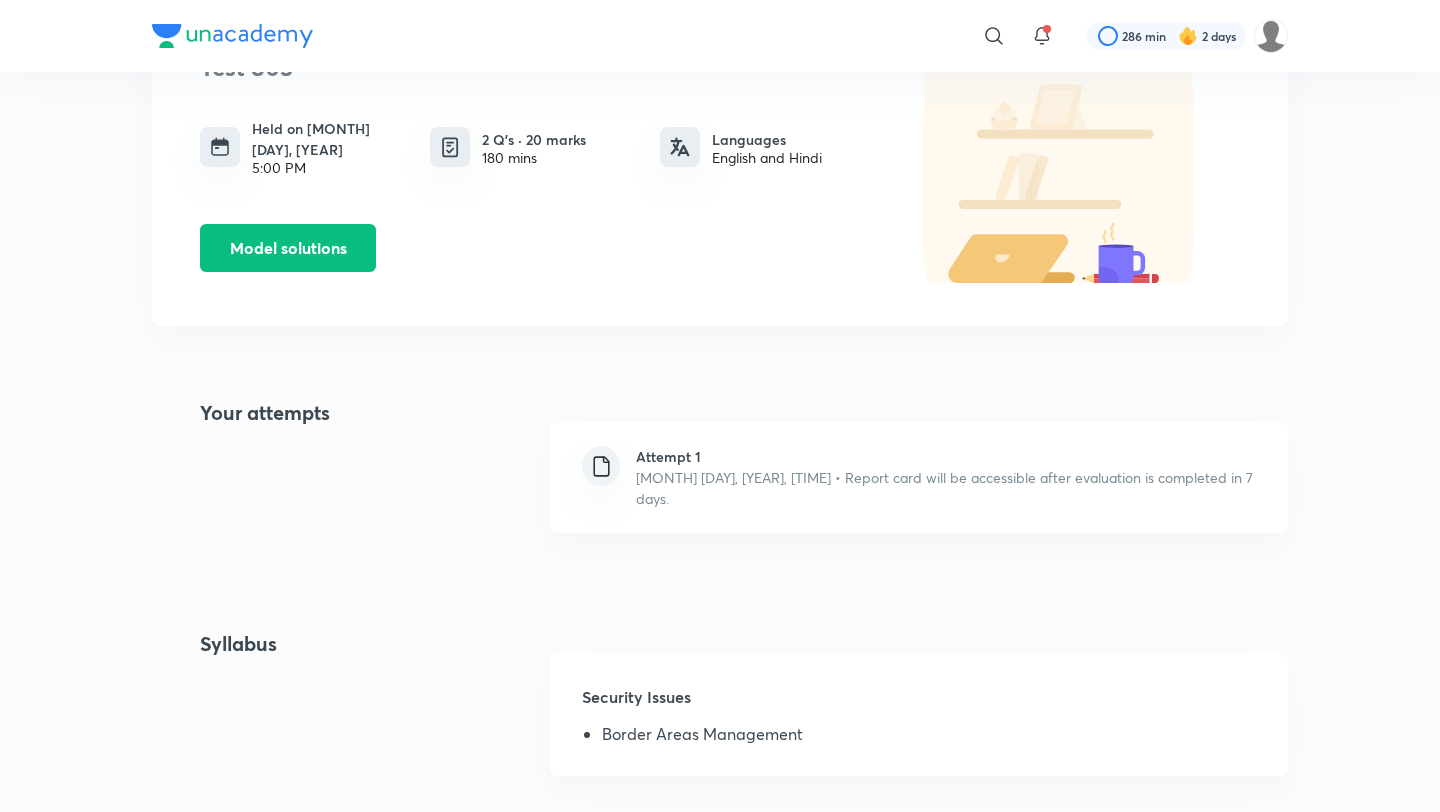 scroll, scrollTop: 28, scrollLeft: 0, axis: vertical 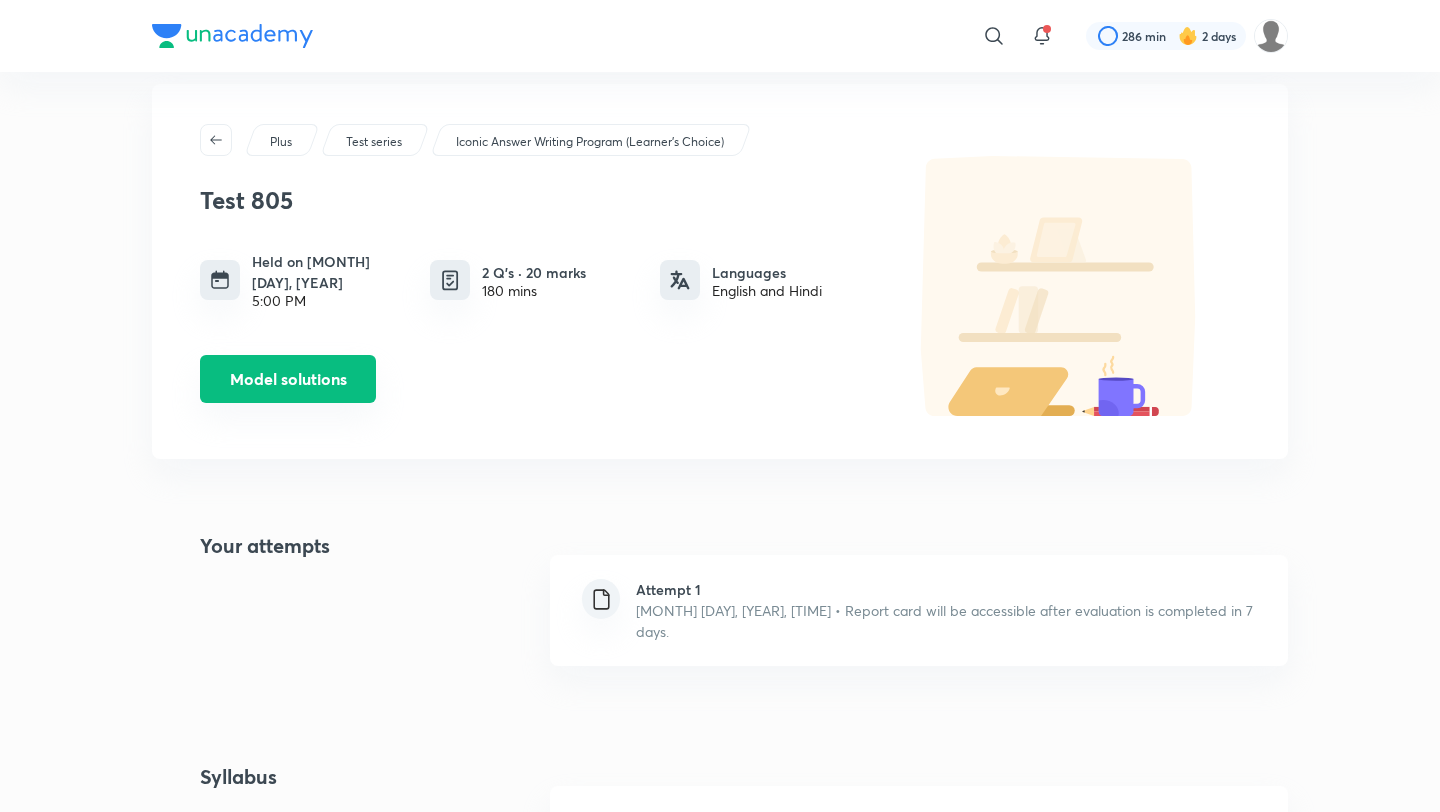 click on "Model solutions" at bounding box center (288, 379) 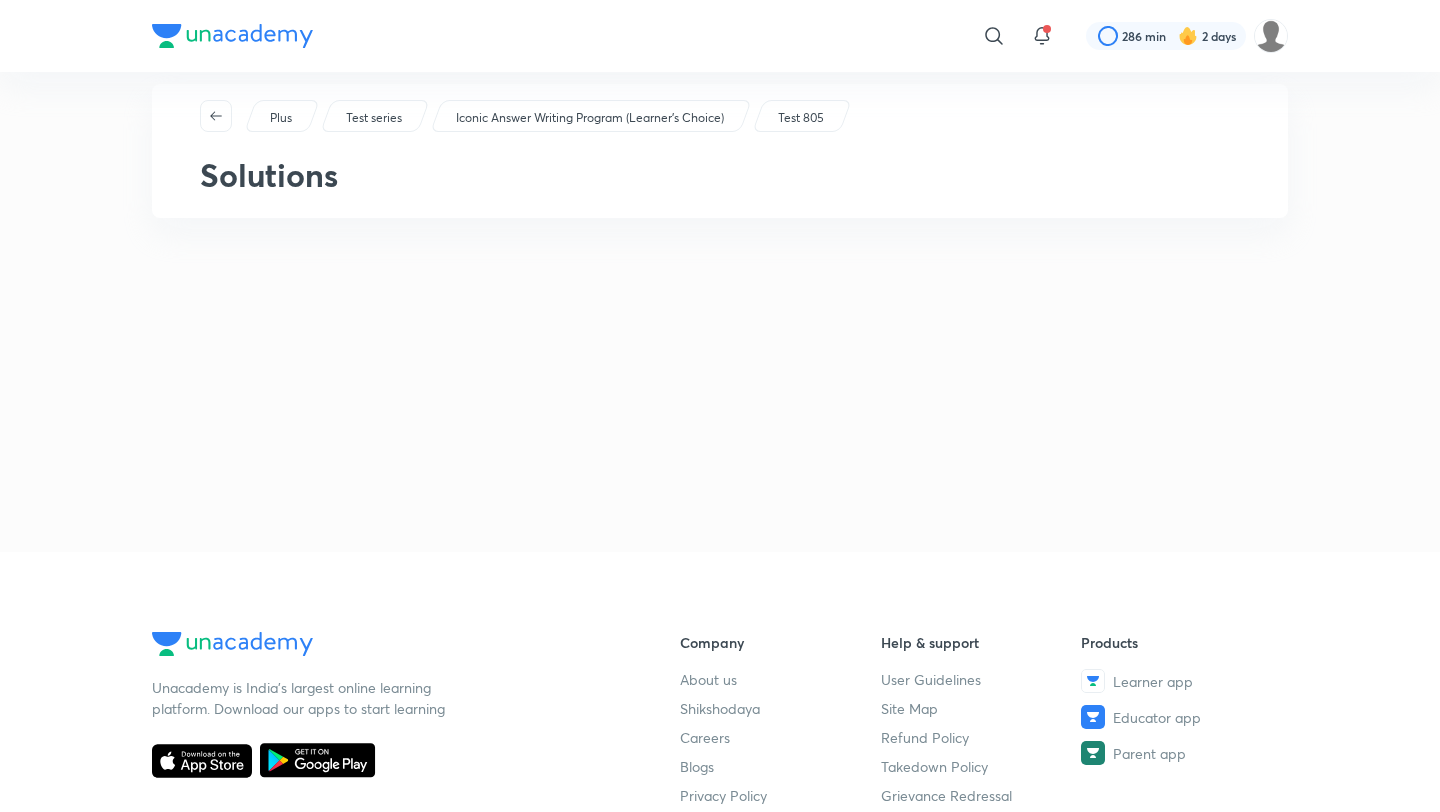 scroll, scrollTop: 0, scrollLeft: 0, axis: both 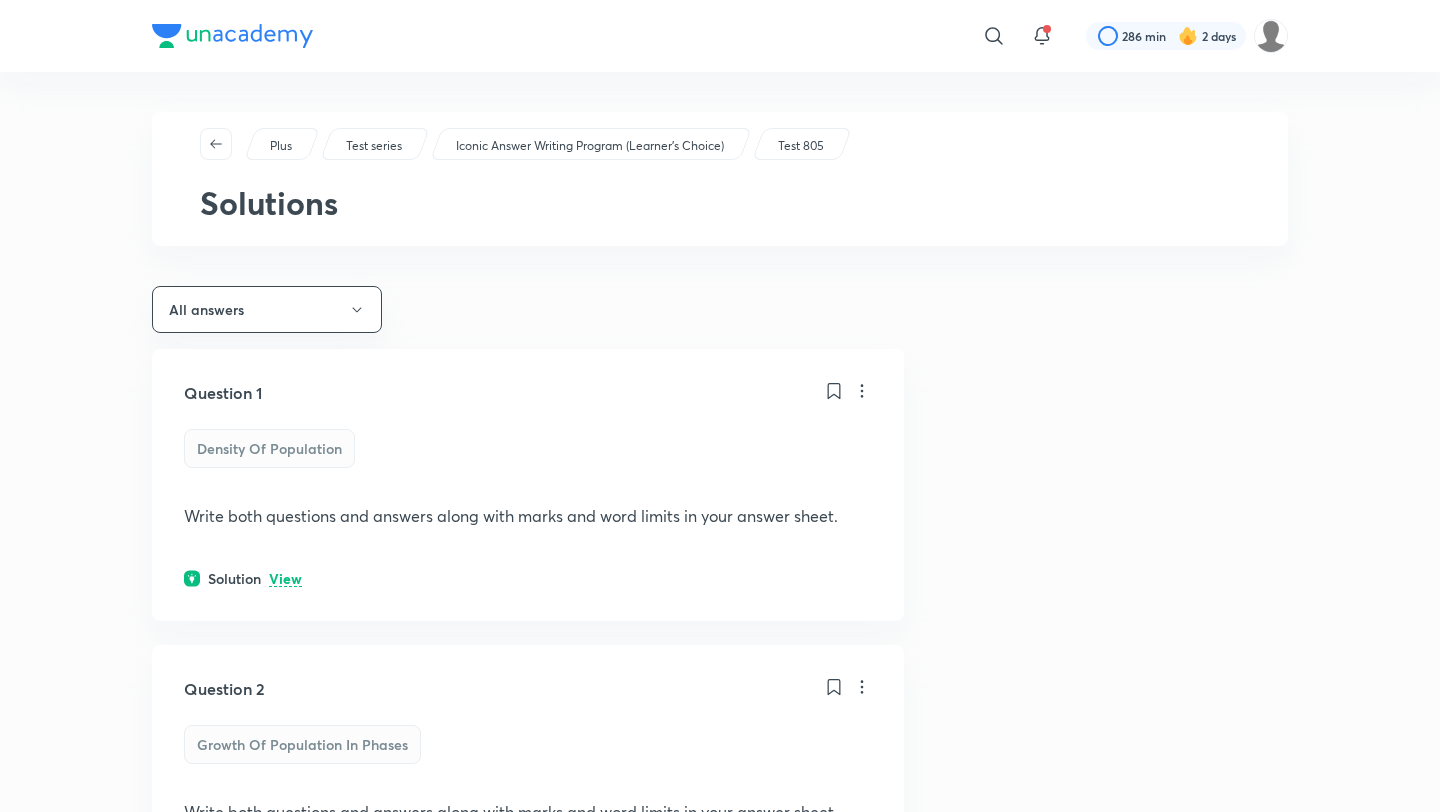 click on "View" at bounding box center (285, 579) 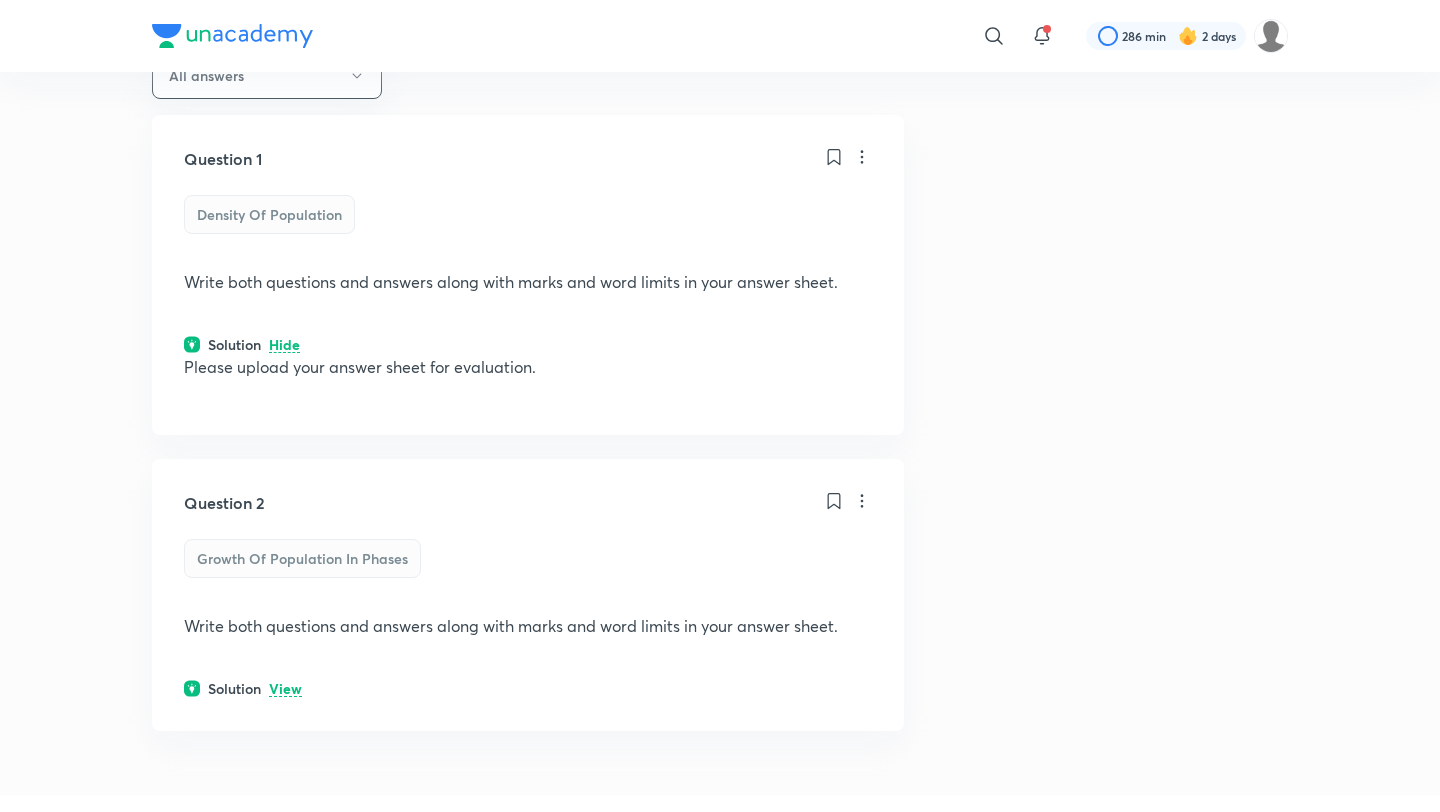 scroll, scrollTop: 233, scrollLeft: 0, axis: vertical 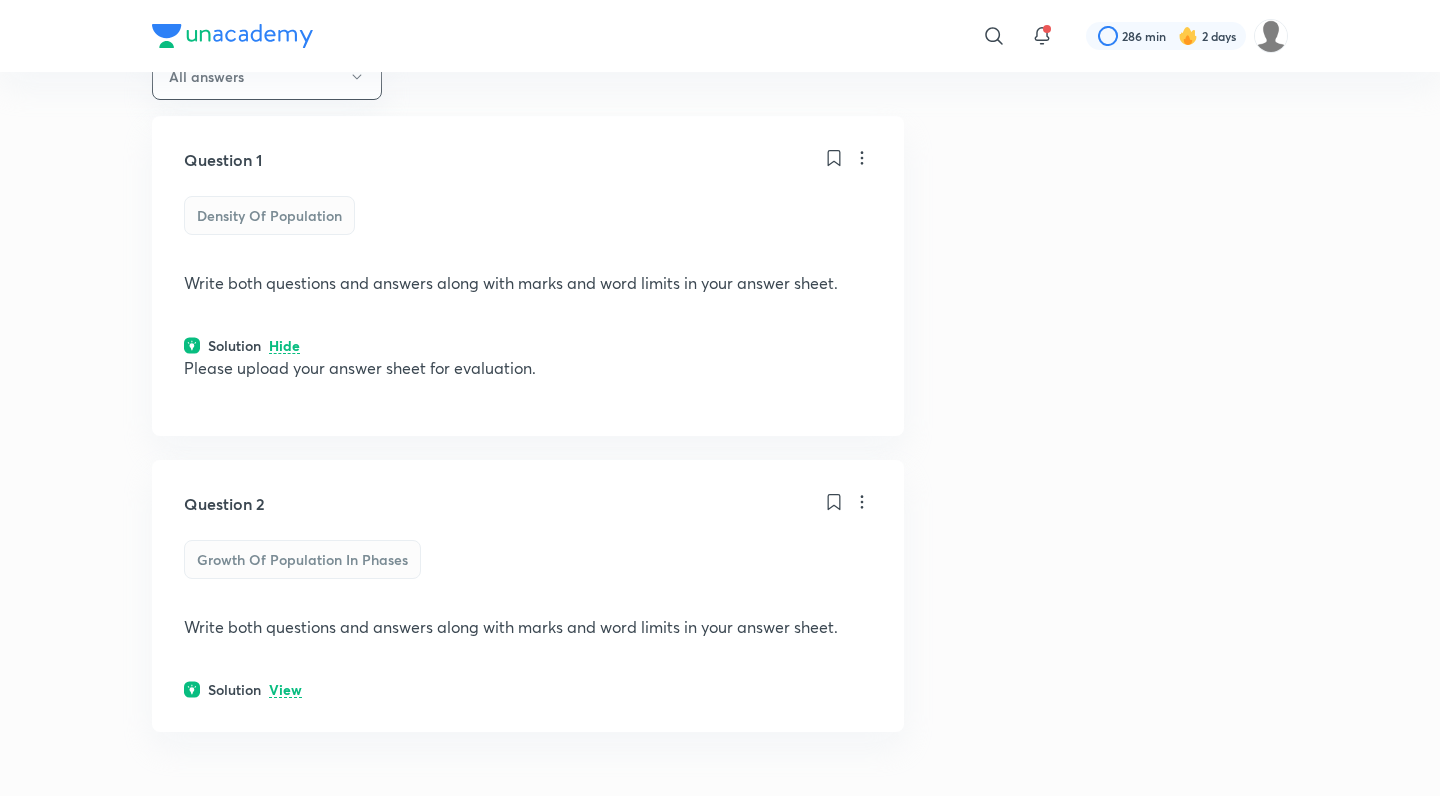 click on "Growth of Population in Phases" at bounding box center [302, 559] 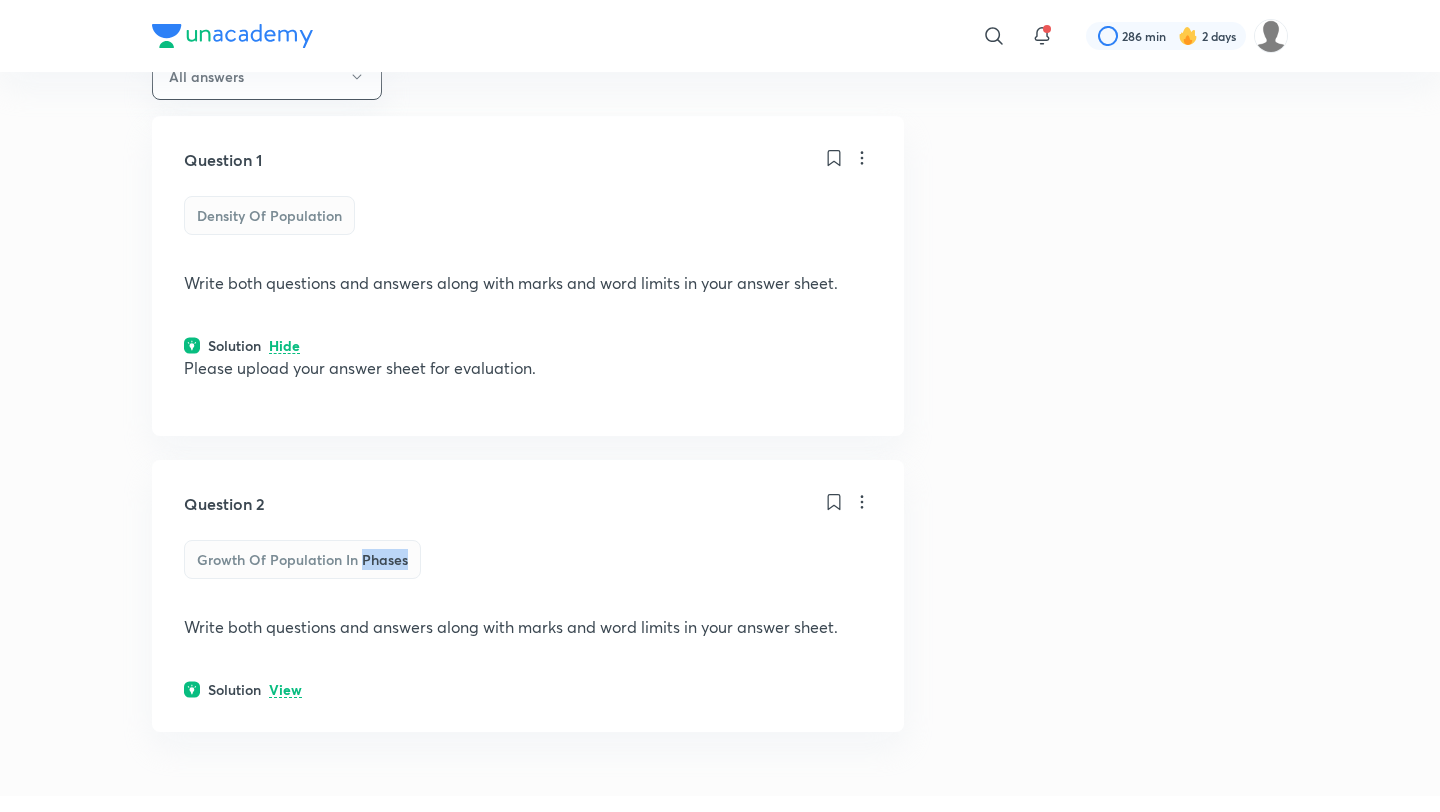 click on "Growth of Population in Phases" at bounding box center (302, 559) 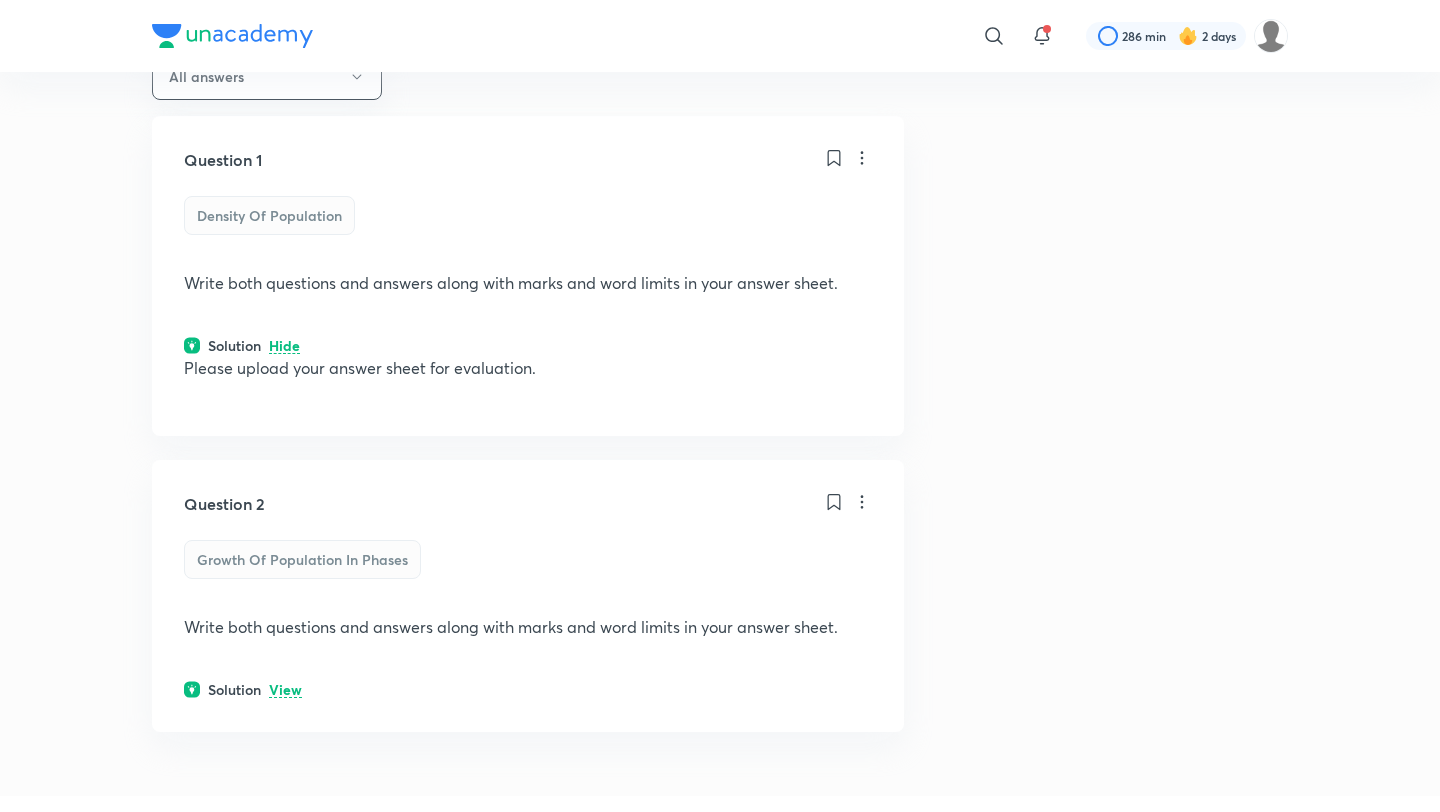 scroll, scrollTop: 0, scrollLeft: 0, axis: both 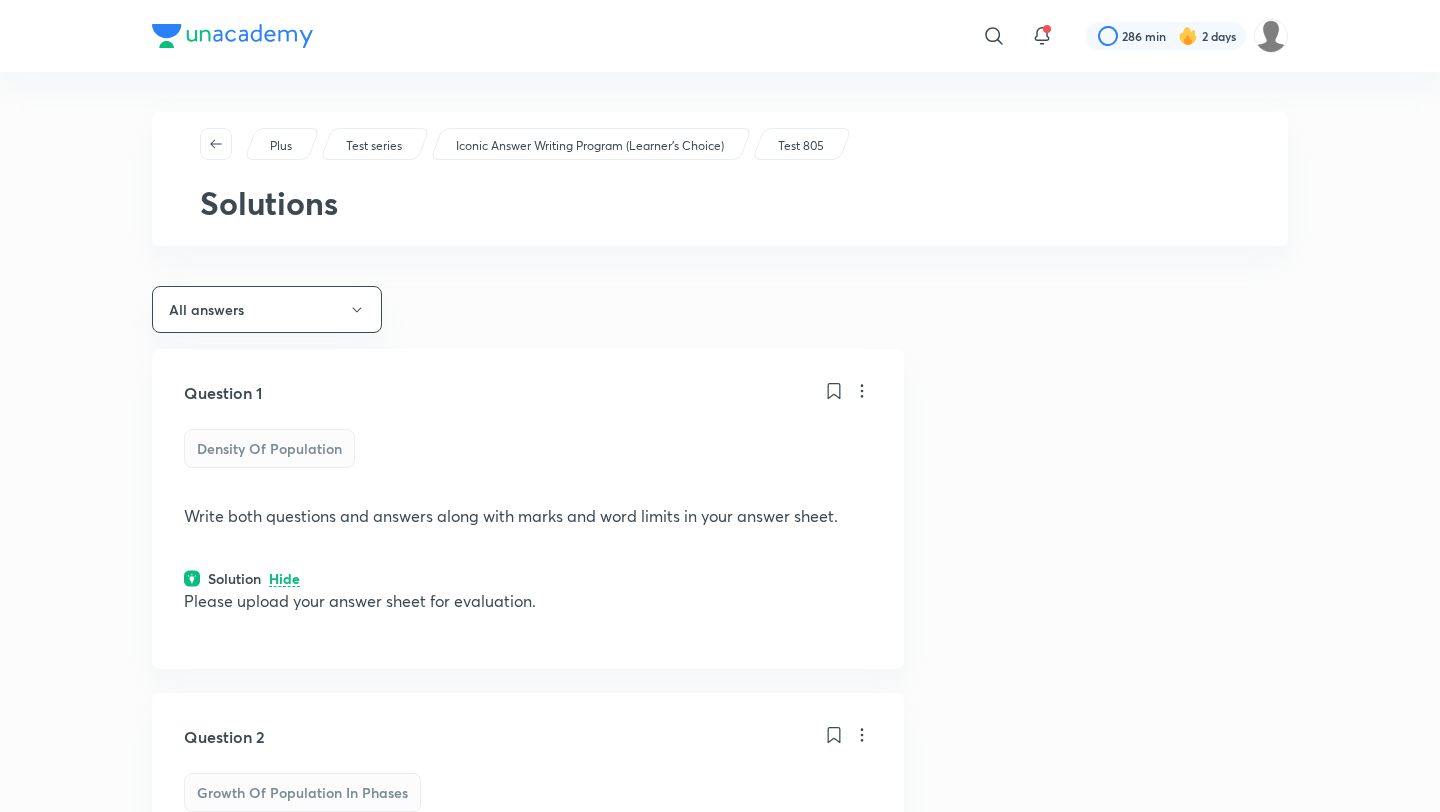 click on "Plus" at bounding box center [281, 146] 